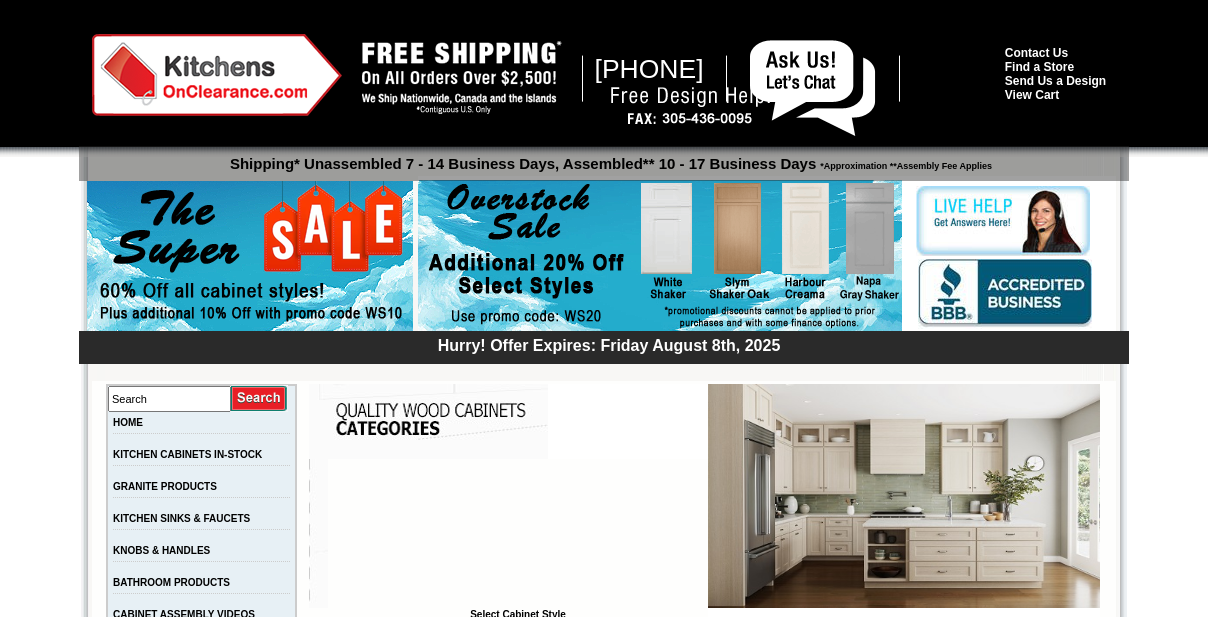 scroll, scrollTop: 0, scrollLeft: 0, axis: both 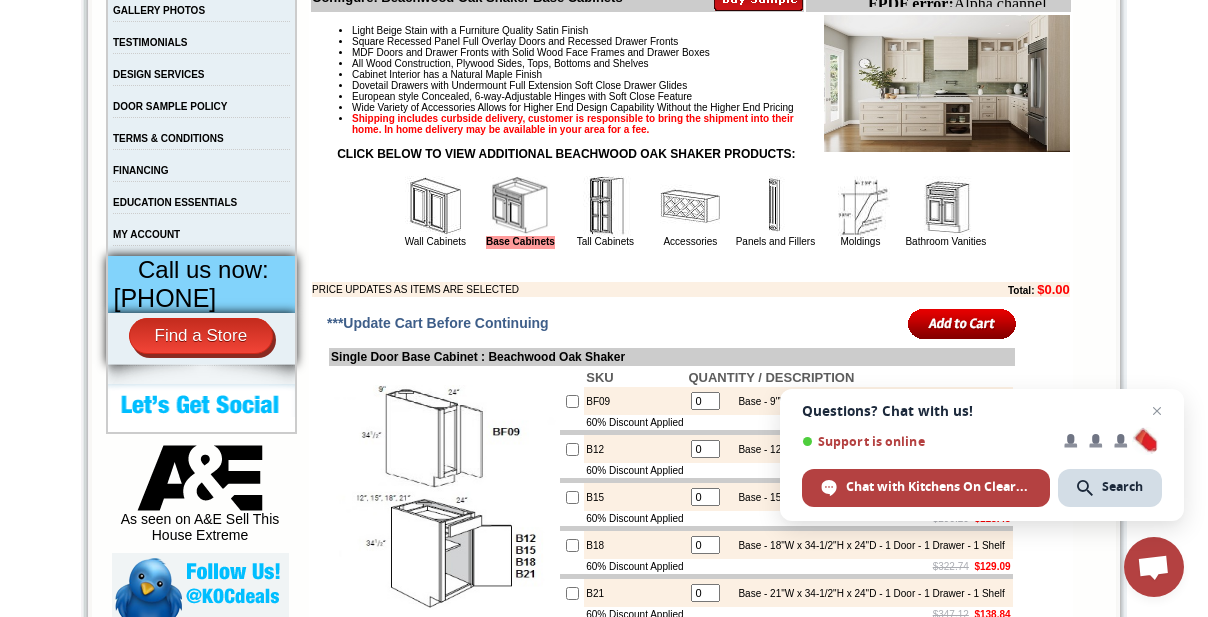 drag, startPoint x: 615, startPoint y: 265, endPoint x: 730, endPoint y: 362, distance: 150.446 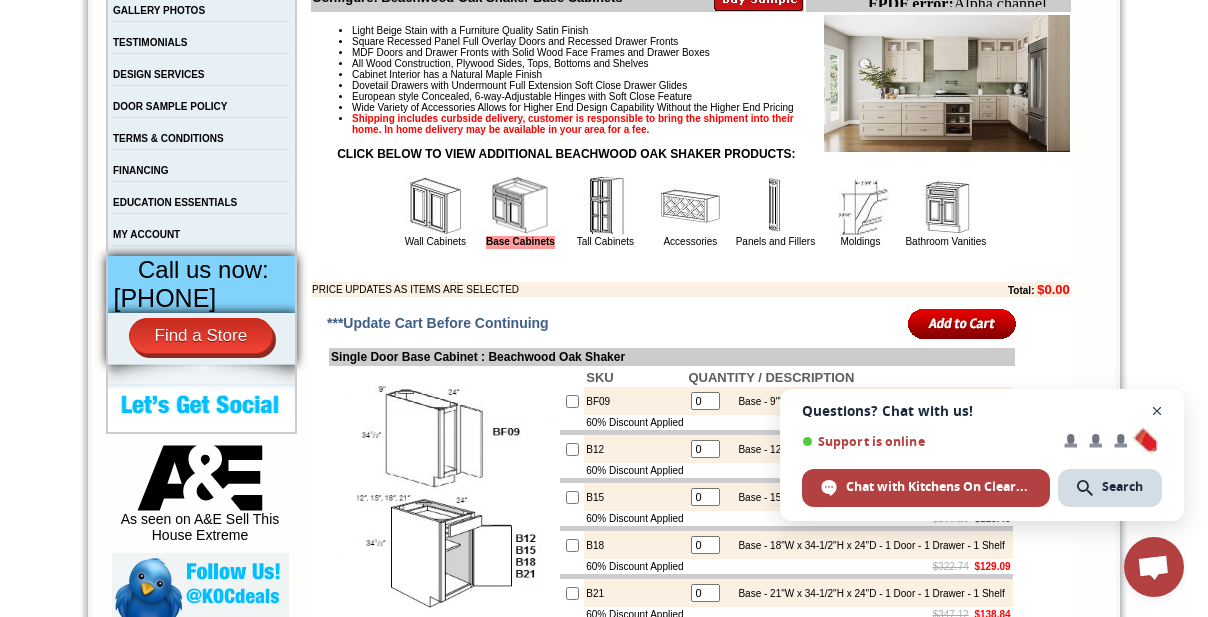 click at bounding box center [1157, 411] 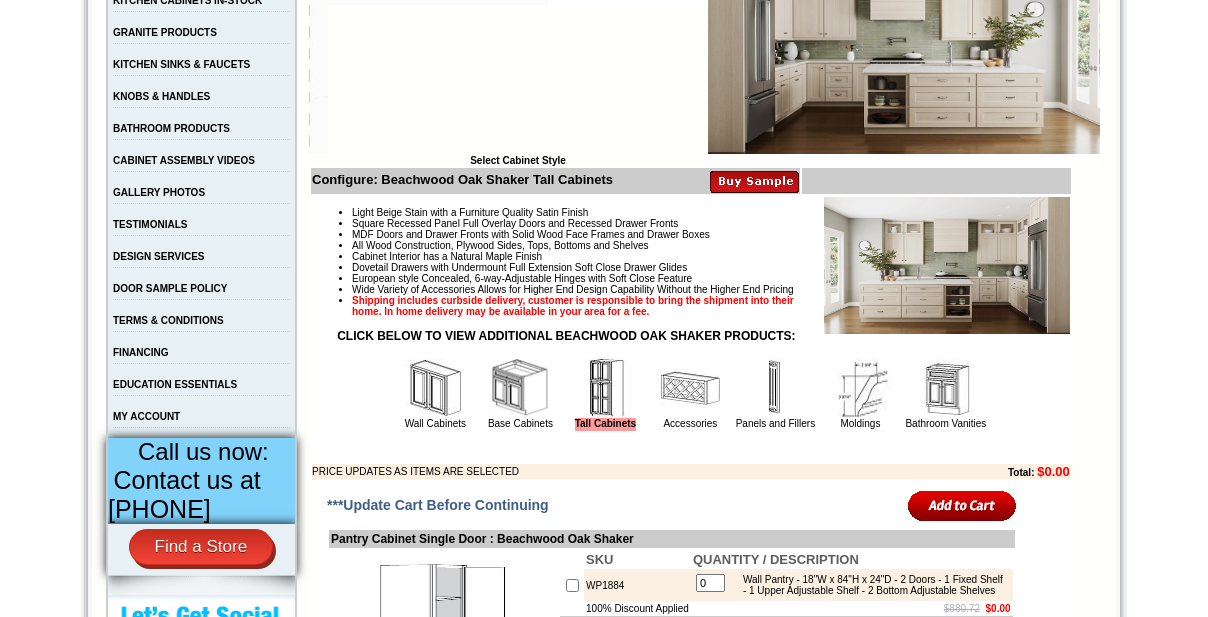 scroll, scrollTop: 898, scrollLeft: 0, axis: vertical 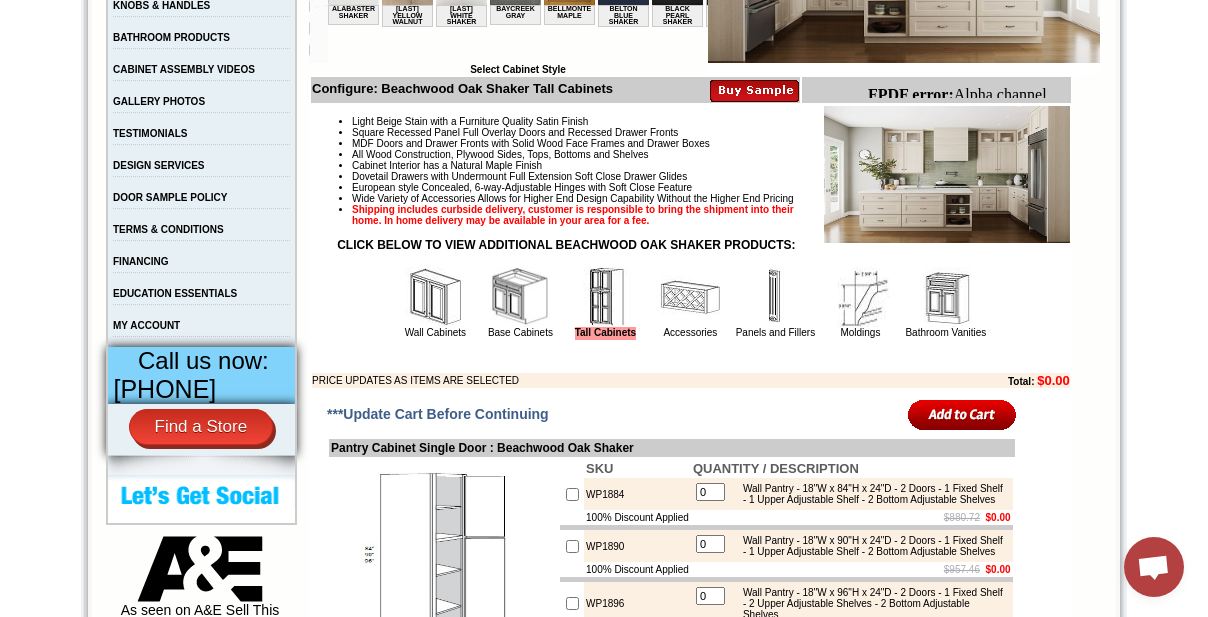 drag, startPoint x: 945, startPoint y: 360, endPoint x: 953, endPoint y: 377, distance: 18.788294 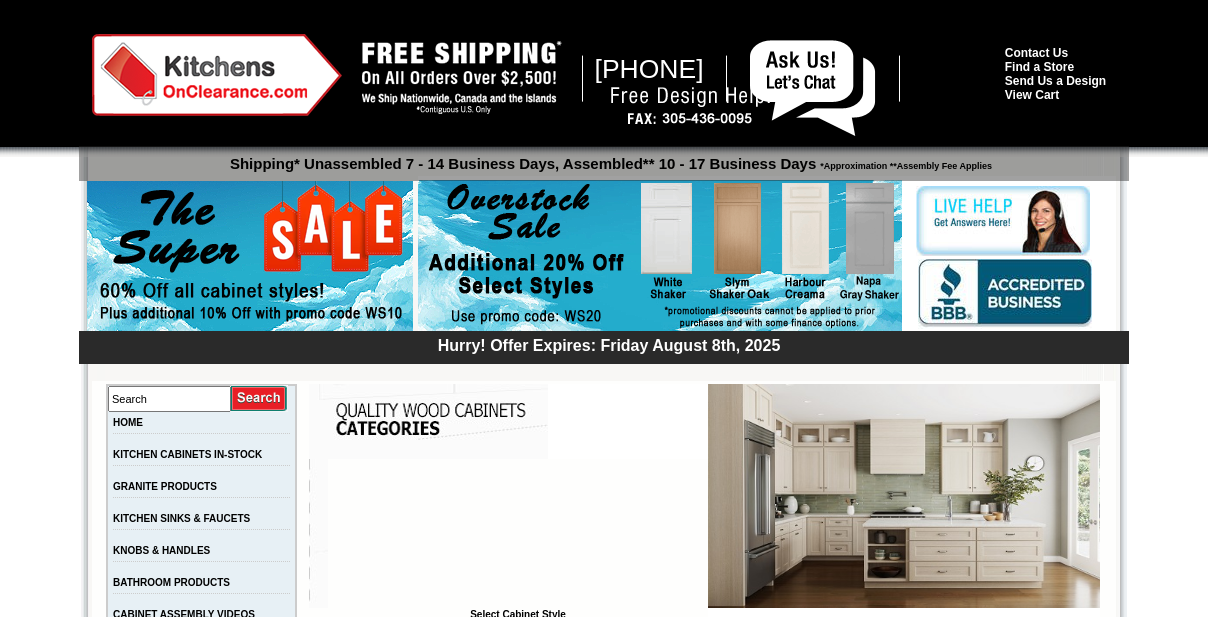 scroll, scrollTop: 363, scrollLeft: 0, axis: vertical 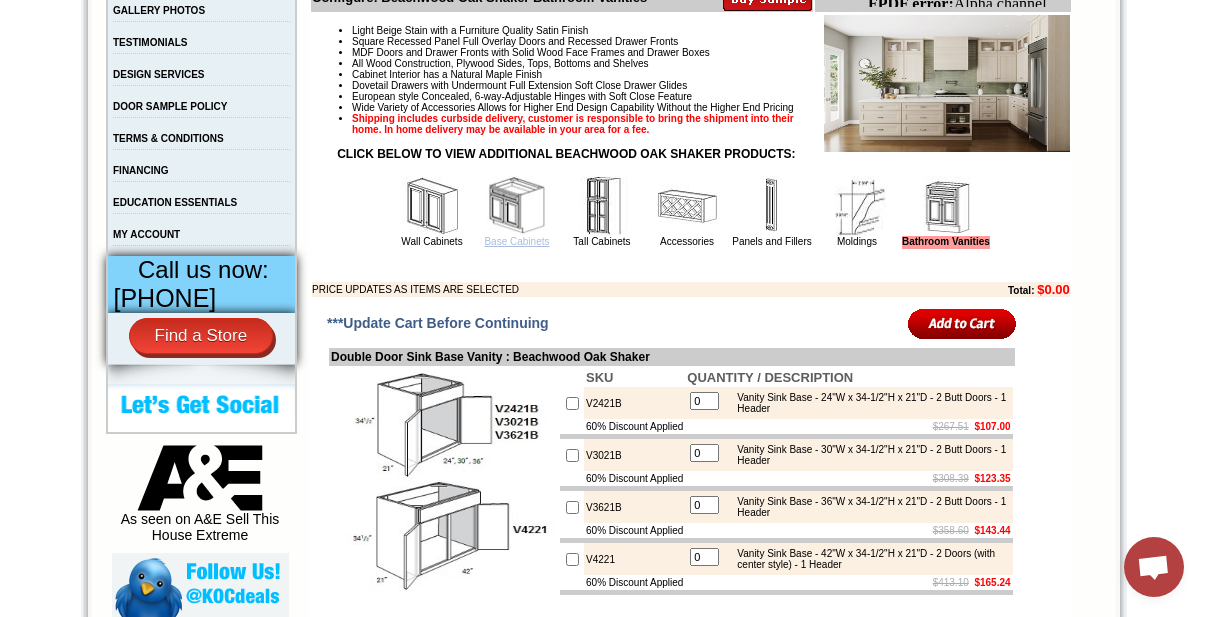 click on "Base Cabinets" at bounding box center [516, 241] 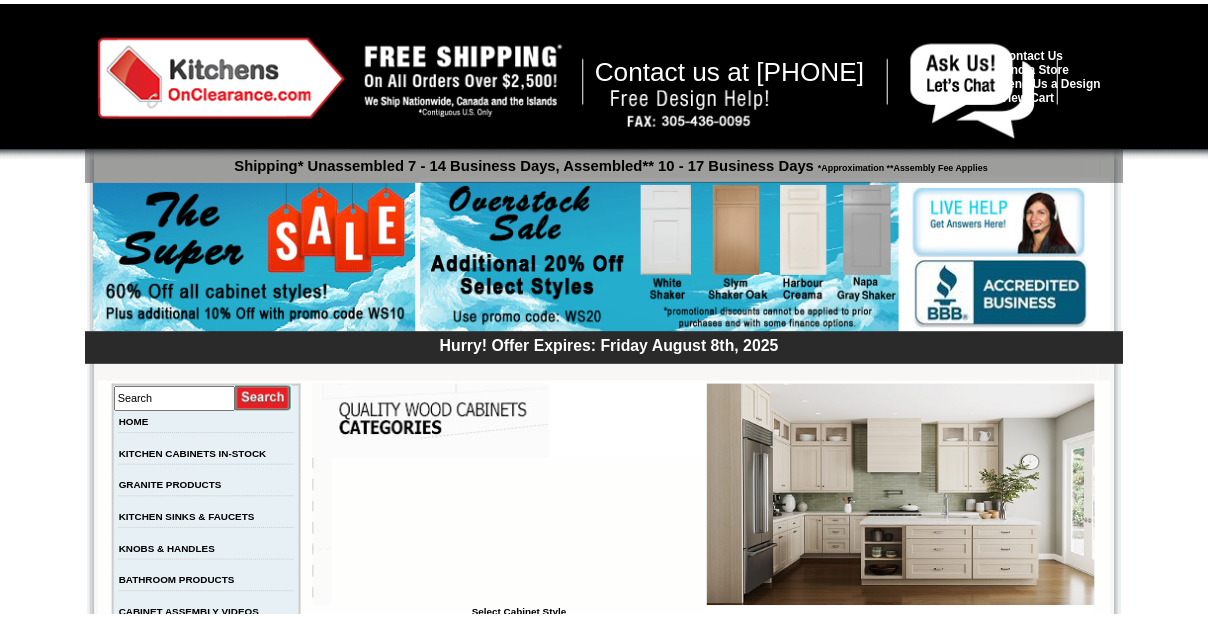 scroll, scrollTop: 0, scrollLeft: 0, axis: both 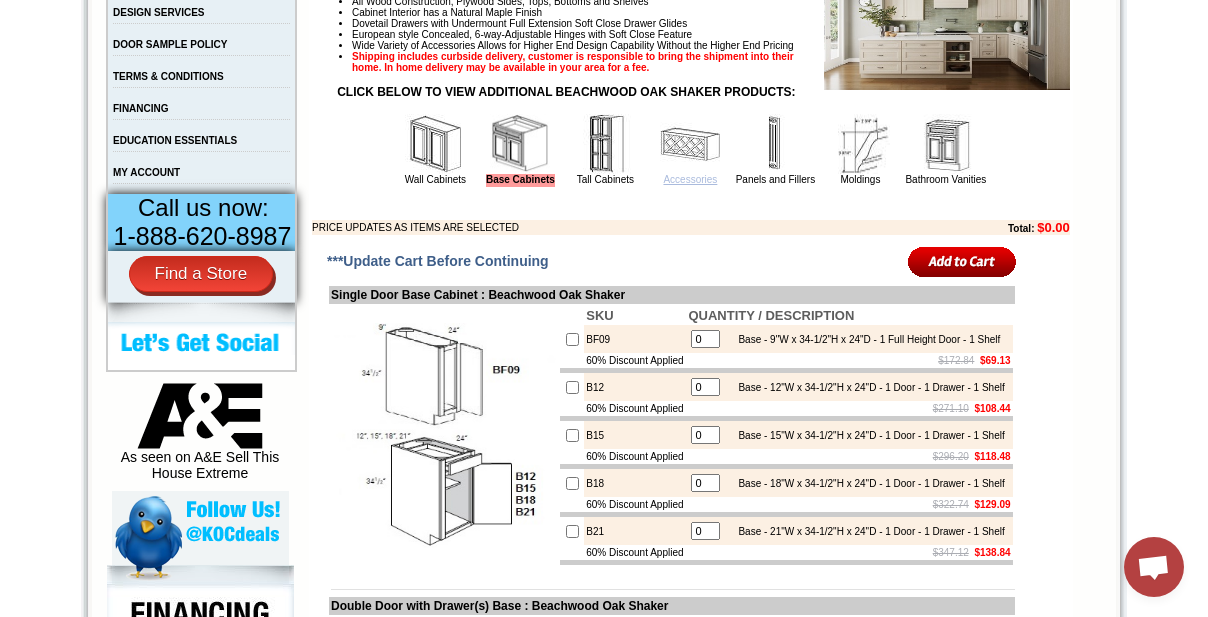 click on "Accessories" at bounding box center (690, 179) 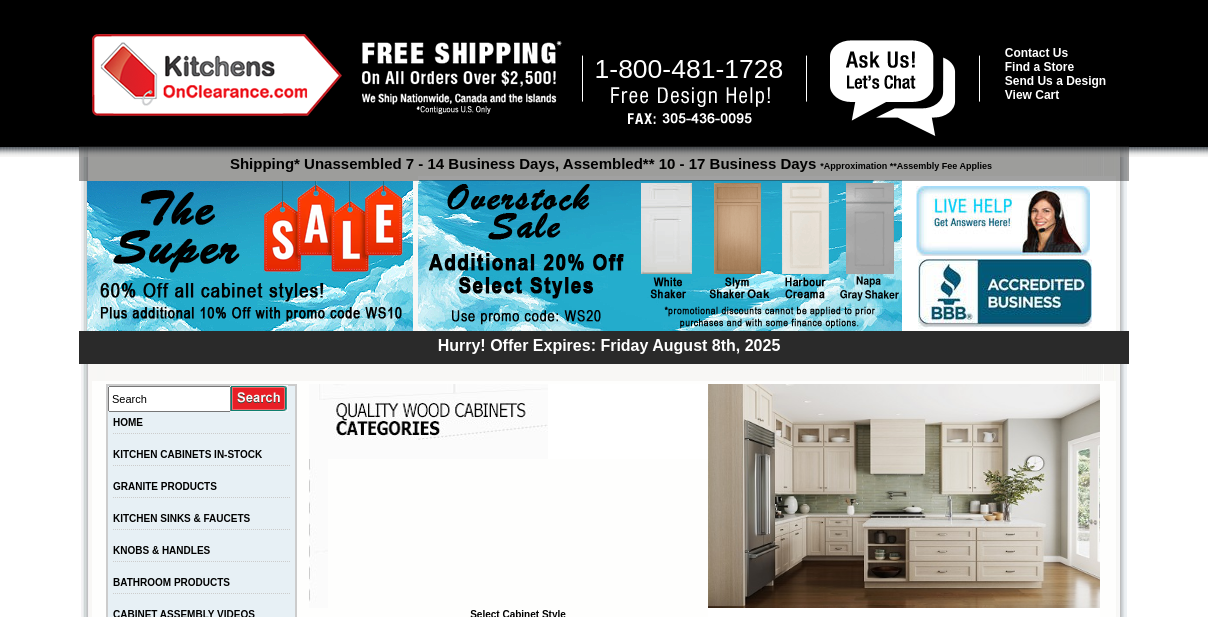 scroll, scrollTop: 363, scrollLeft: 0, axis: vertical 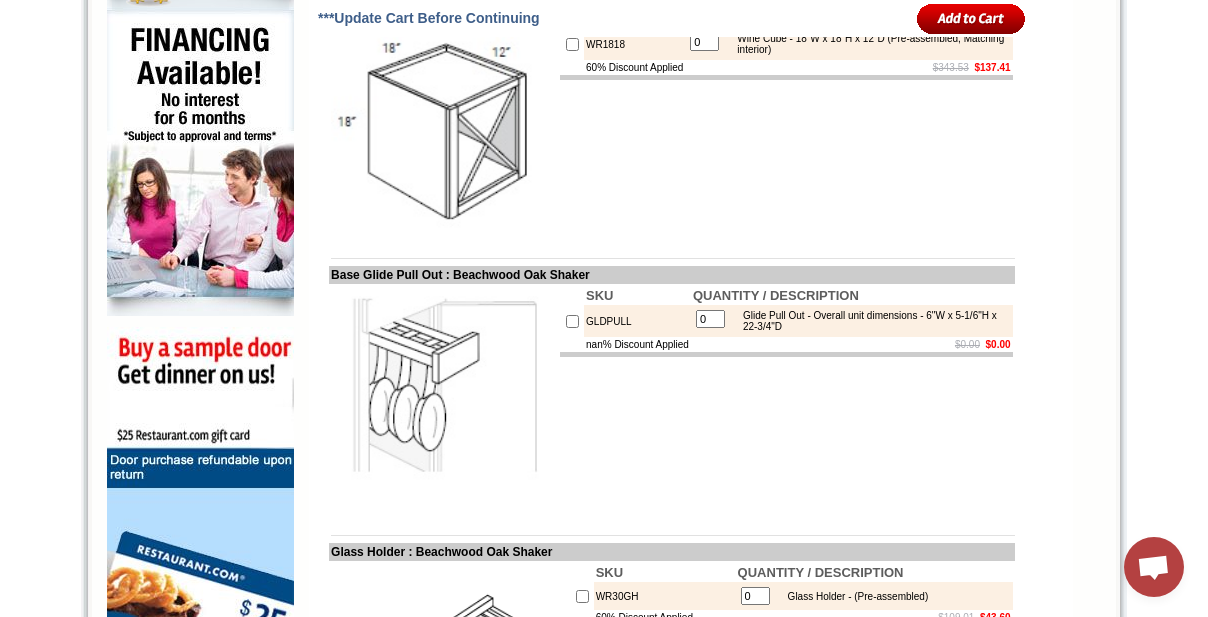 click on "GLDPULL" at bounding box center [637, 321] 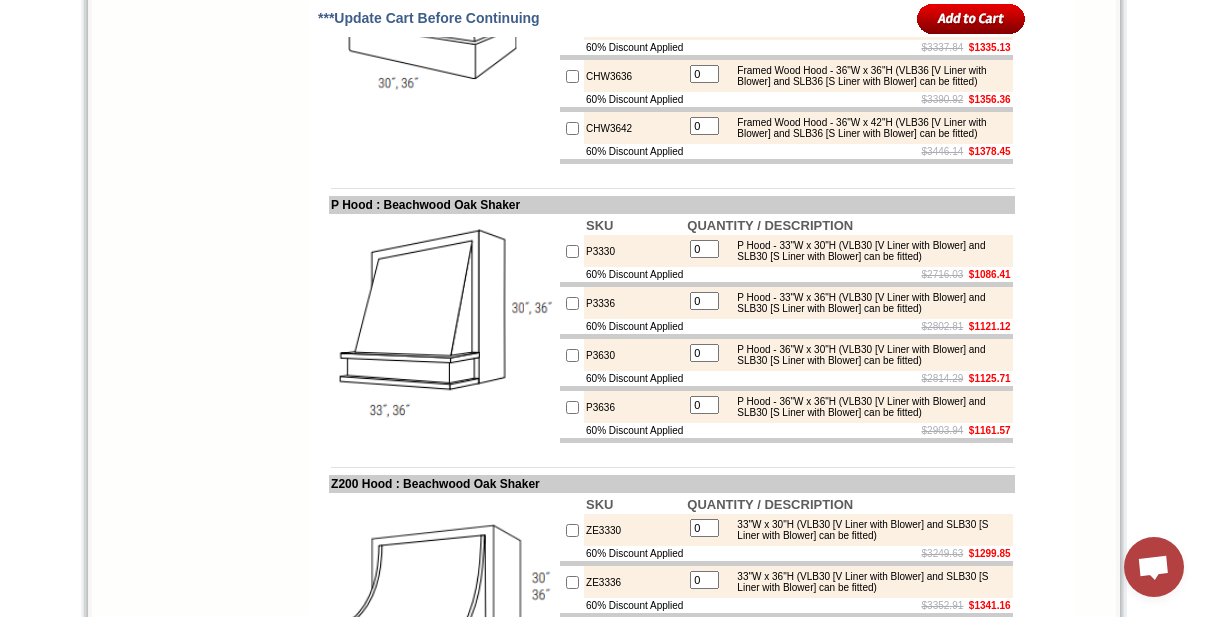 scroll, scrollTop: 11727, scrollLeft: 0, axis: vertical 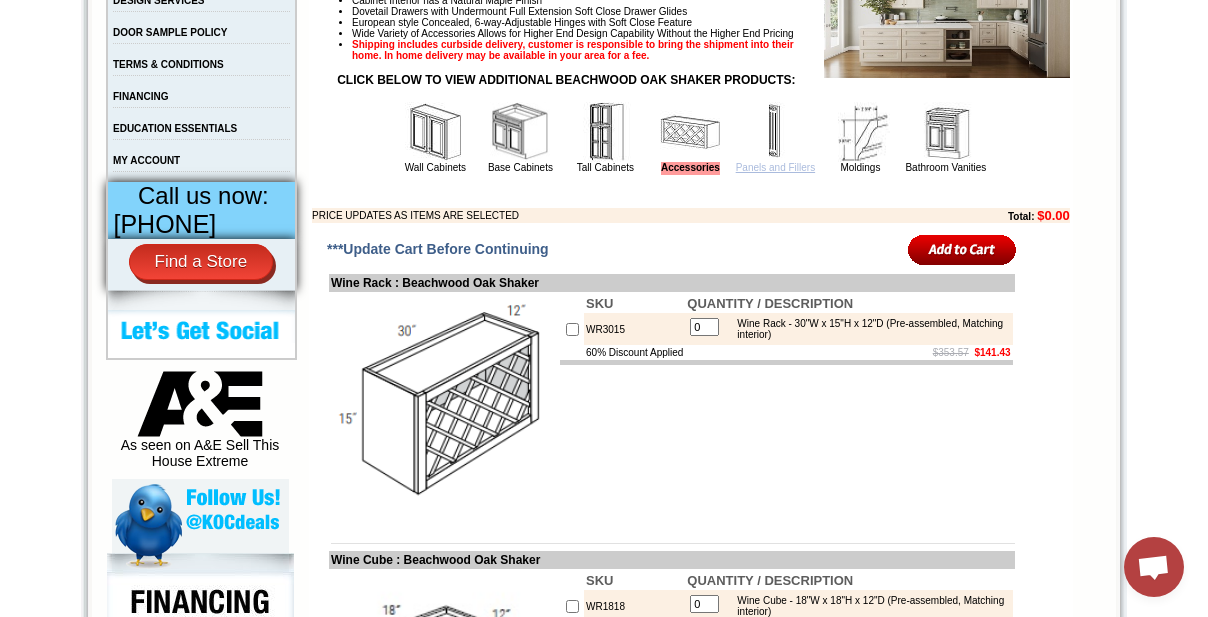 click on "Panels and Fillers" at bounding box center [775, 167] 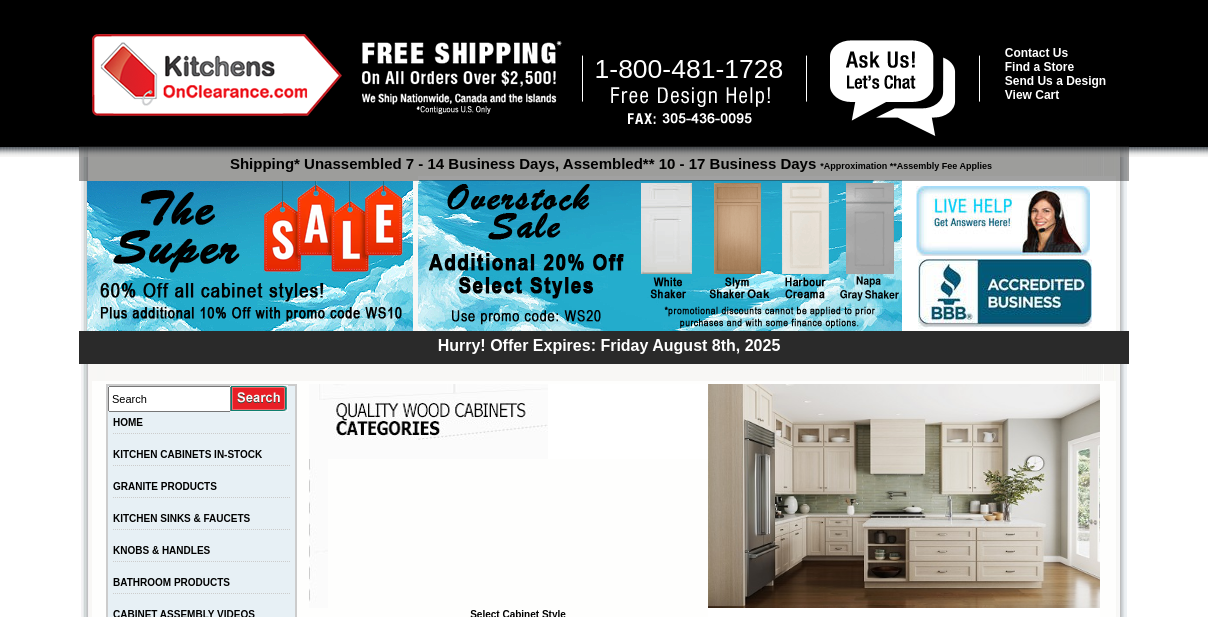 scroll, scrollTop: 0, scrollLeft: 0, axis: both 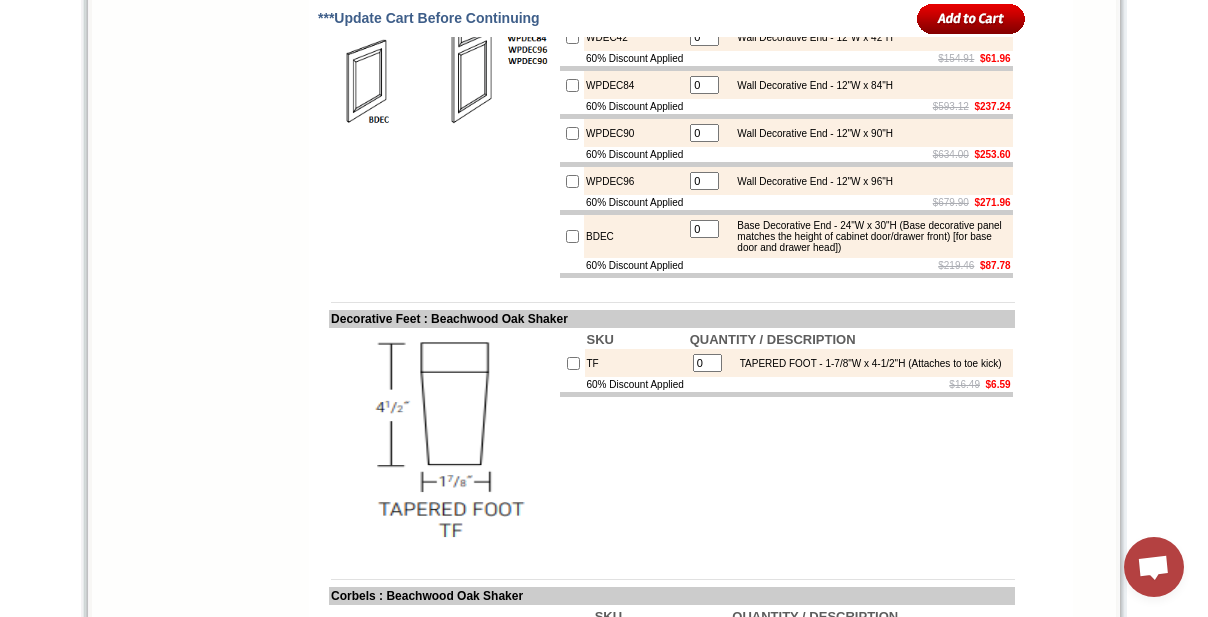 click on "BDEC" at bounding box center [634, 236] 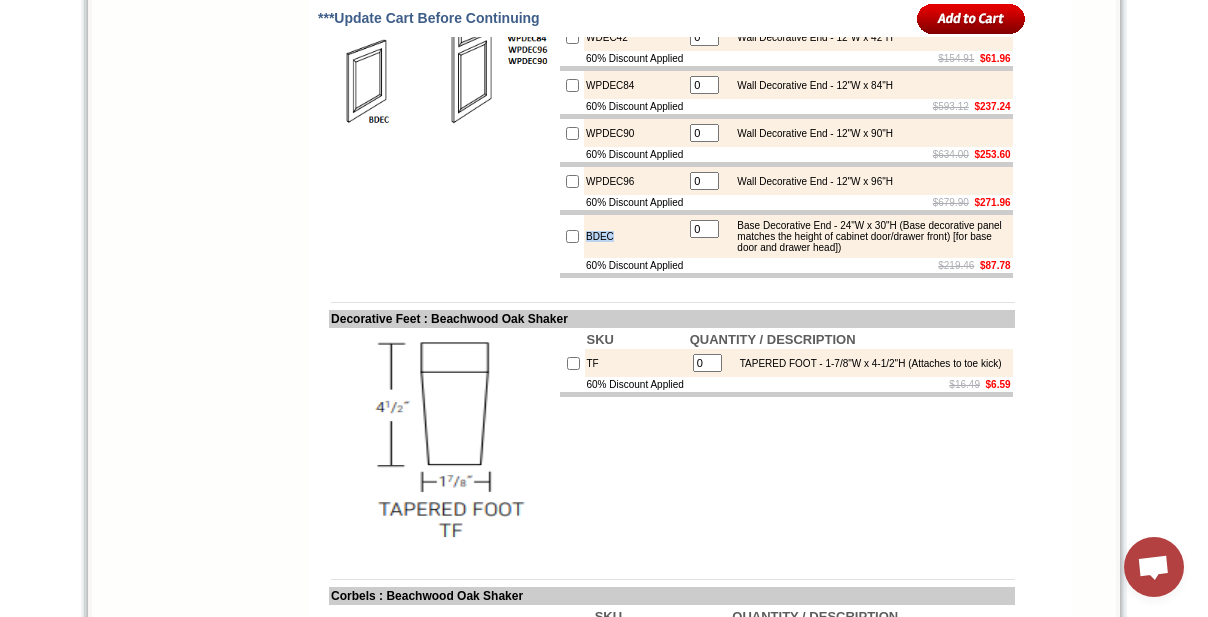 click on "BDEC" at bounding box center (634, 236) 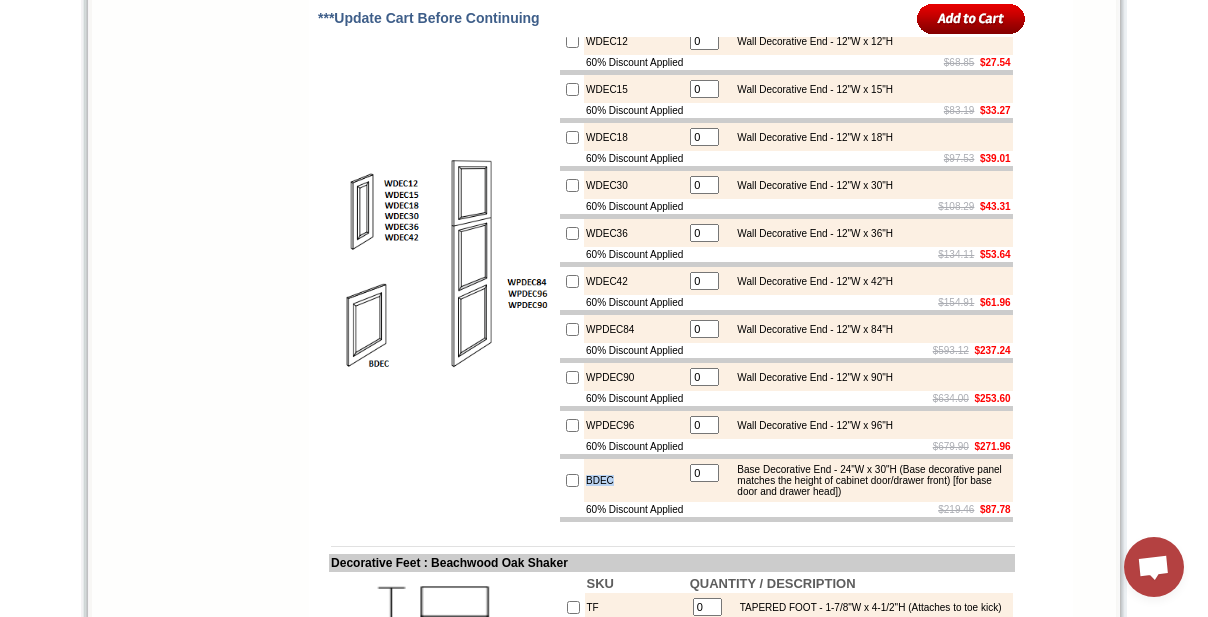 scroll, scrollTop: 2909, scrollLeft: 0, axis: vertical 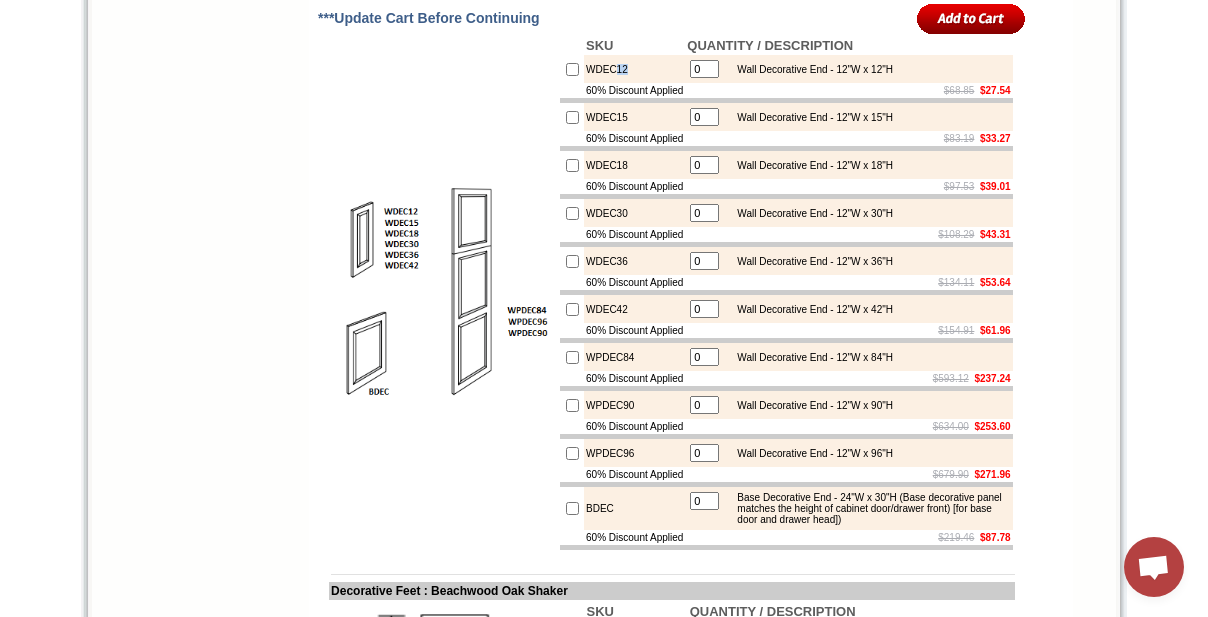 drag, startPoint x: 616, startPoint y: 188, endPoint x: 629, endPoint y: 194, distance: 14.3178215 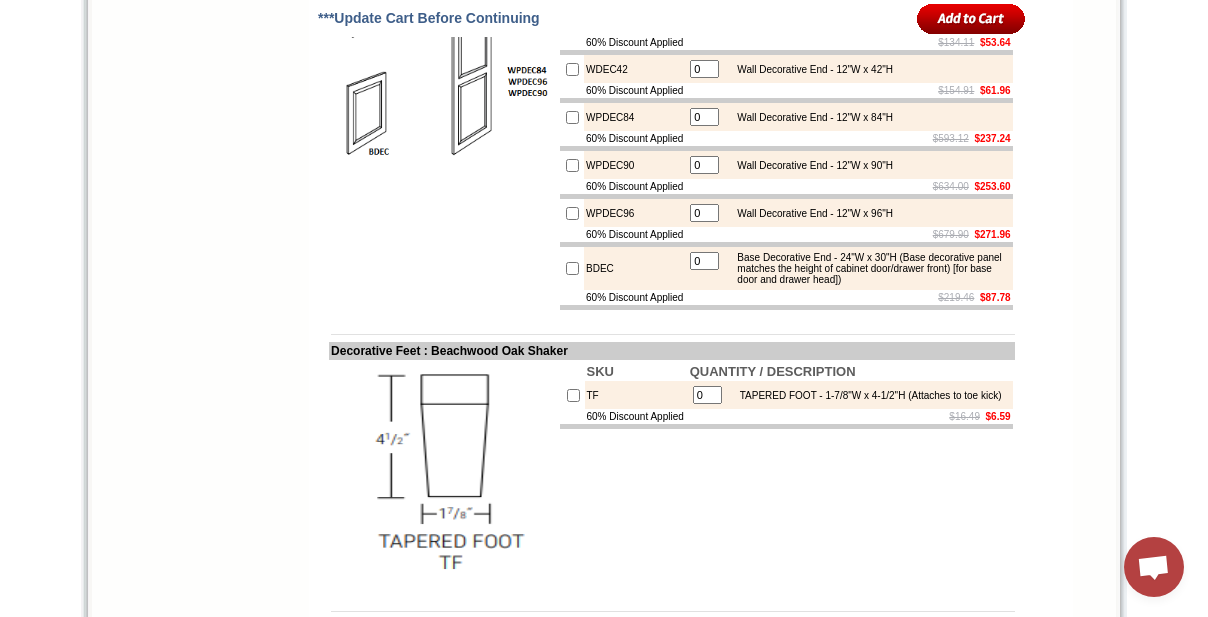 scroll, scrollTop: 3181, scrollLeft: 0, axis: vertical 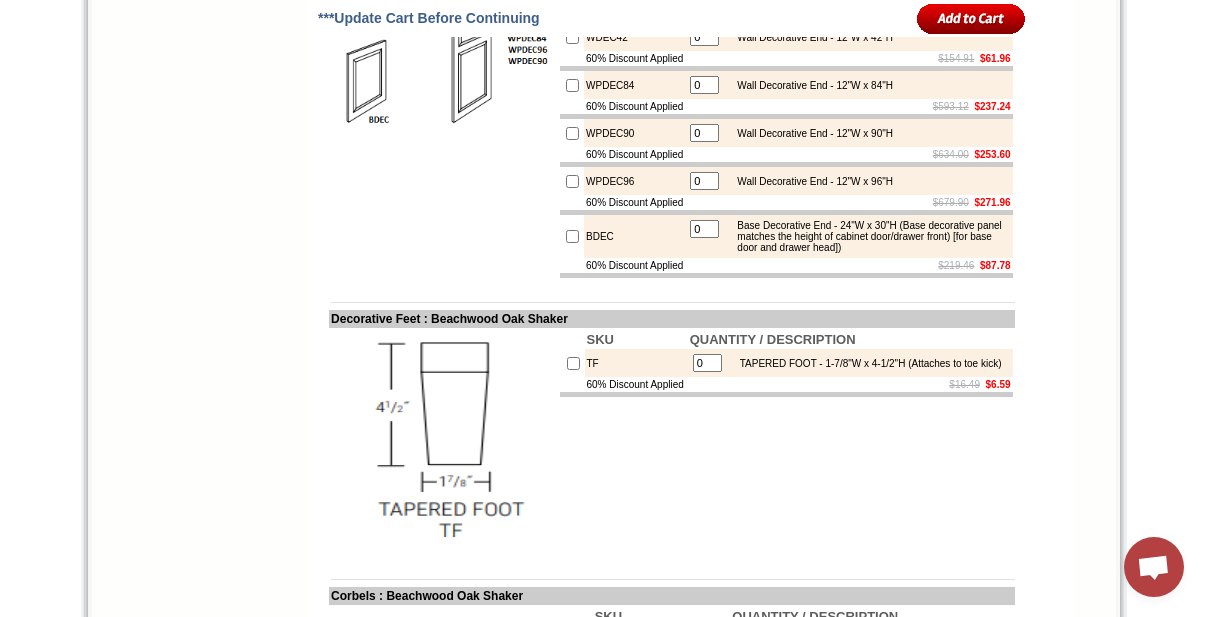 click on "BDEC" at bounding box center (634, 236) 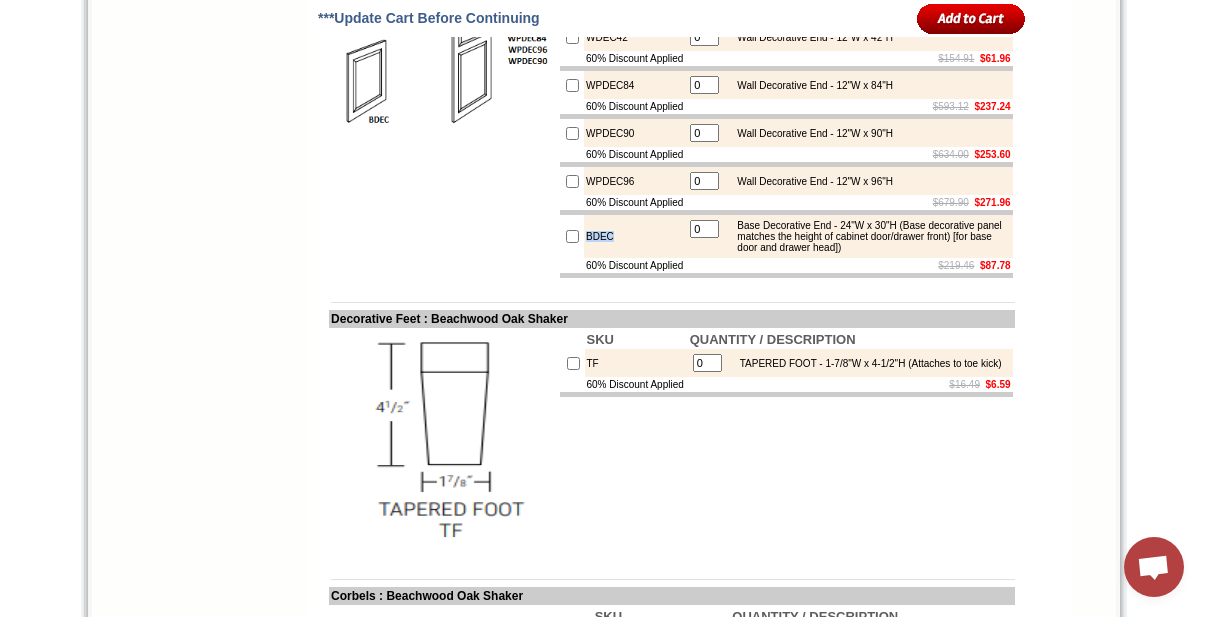click on "BDEC" at bounding box center [634, 236] 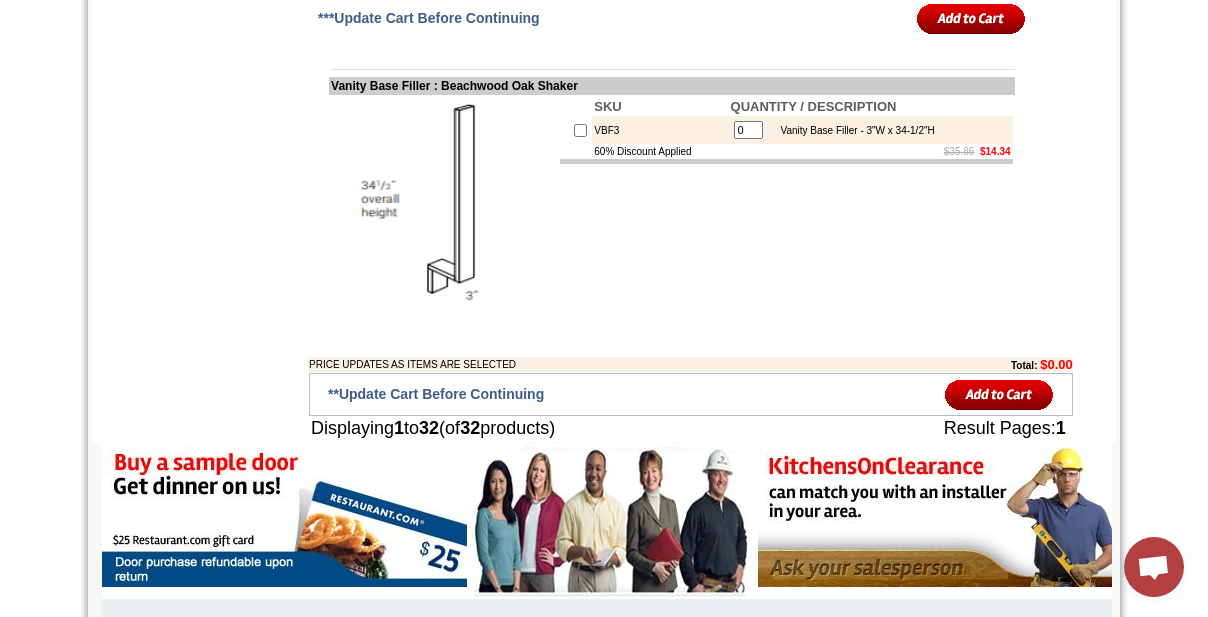 scroll, scrollTop: 4181, scrollLeft: 0, axis: vertical 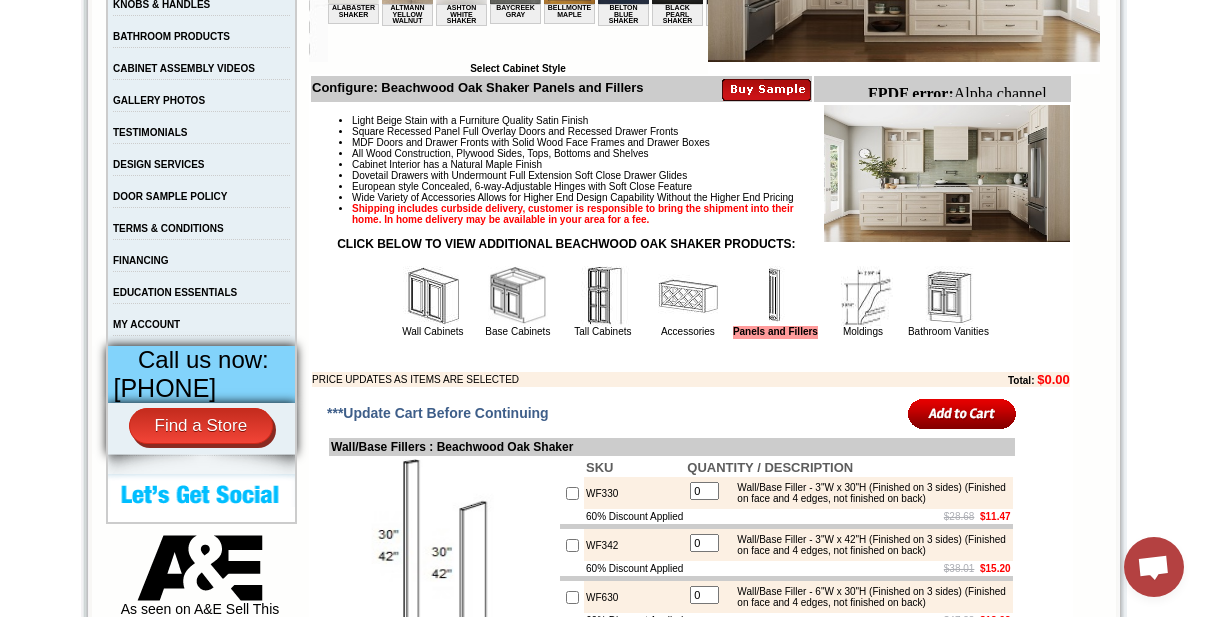 drag, startPoint x: 444, startPoint y: 356, endPoint x: 690, endPoint y: 444, distance: 261.26614 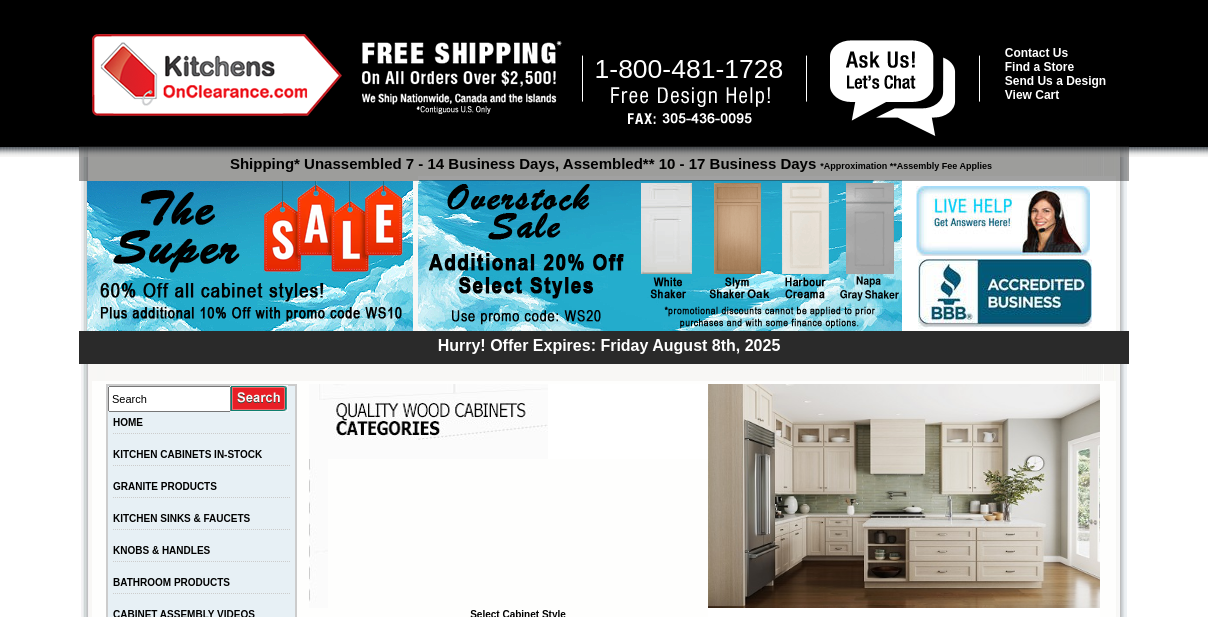 scroll, scrollTop: 363, scrollLeft: 0, axis: vertical 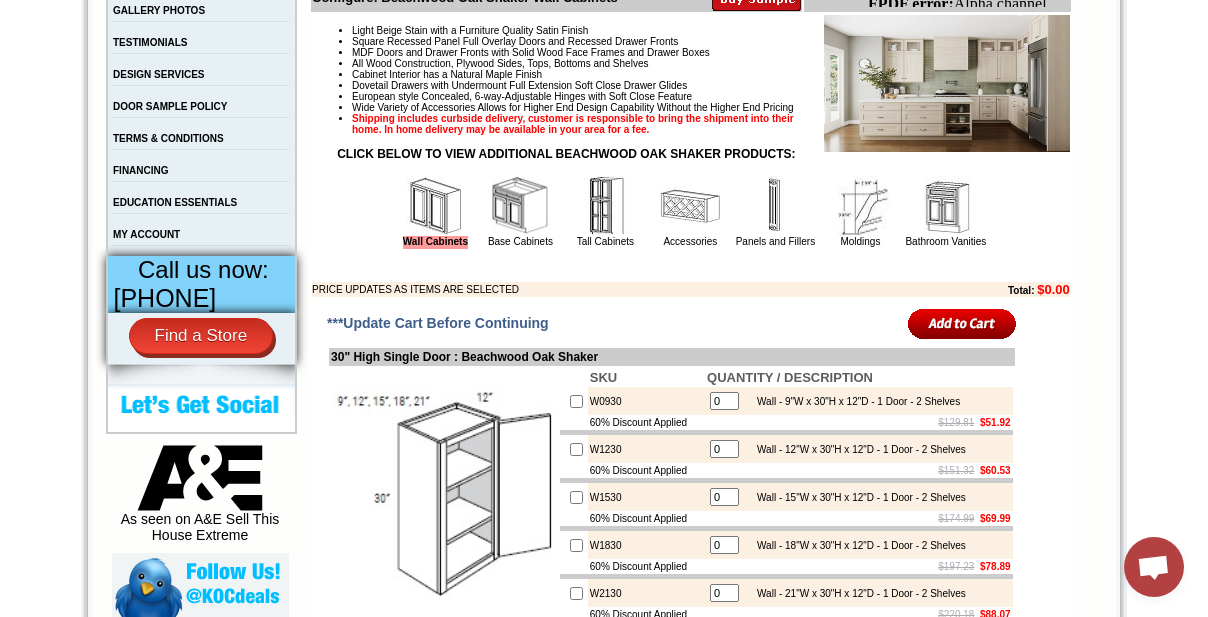 click on "W0930" at bounding box center (646, 401) 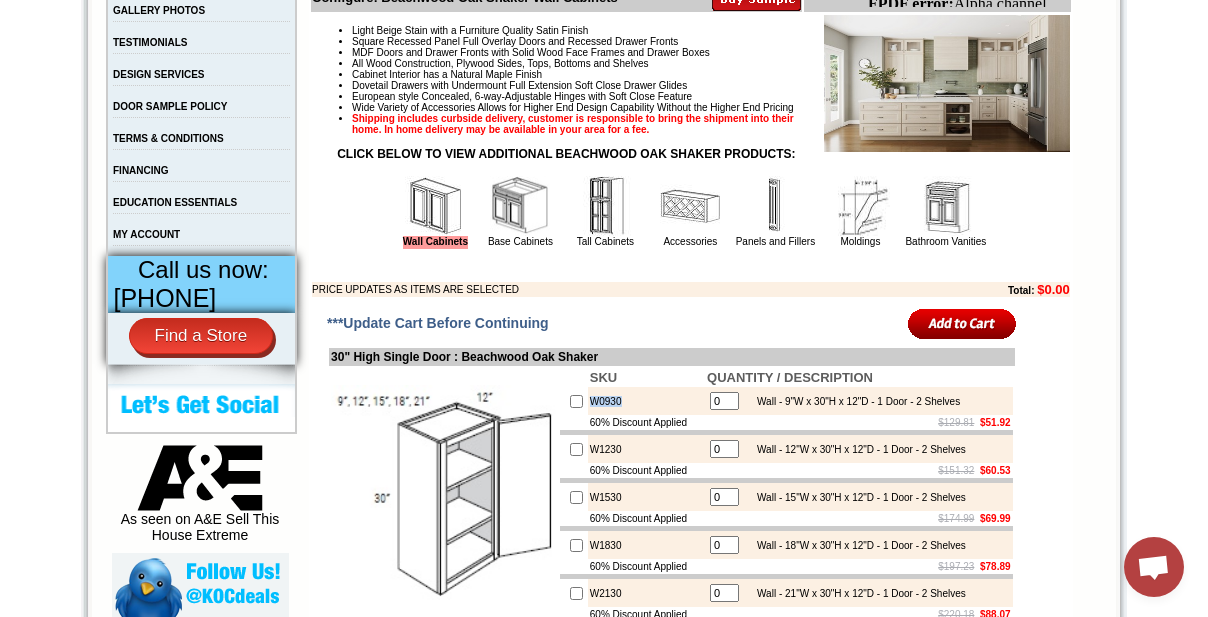 click on "W0930" at bounding box center [646, 401] 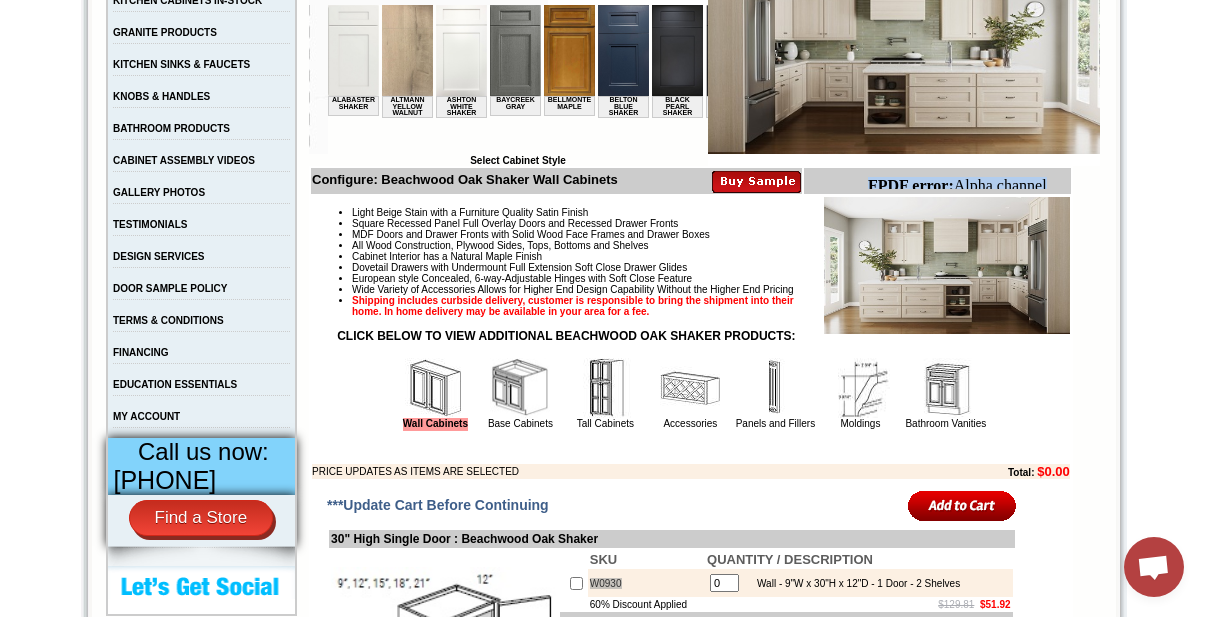 drag, startPoint x: 870, startPoint y: 186, endPoint x: 1048, endPoint y: 189, distance: 178.02528 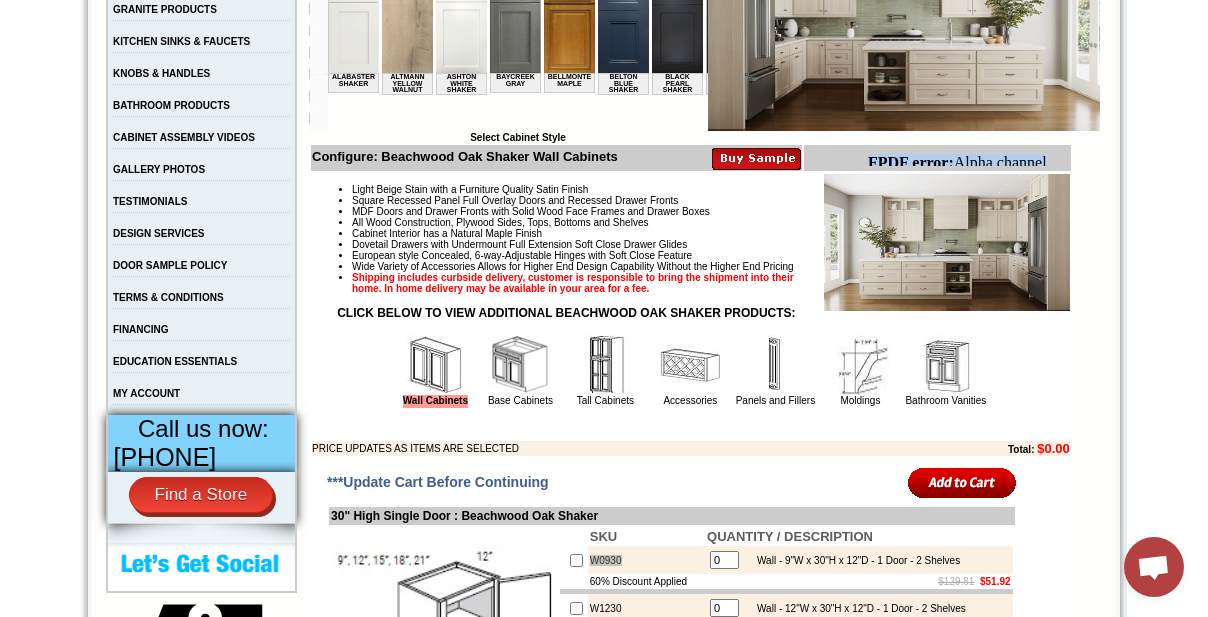 scroll, scrollTop: 363, scrollLeft: 0, axis: vertical 